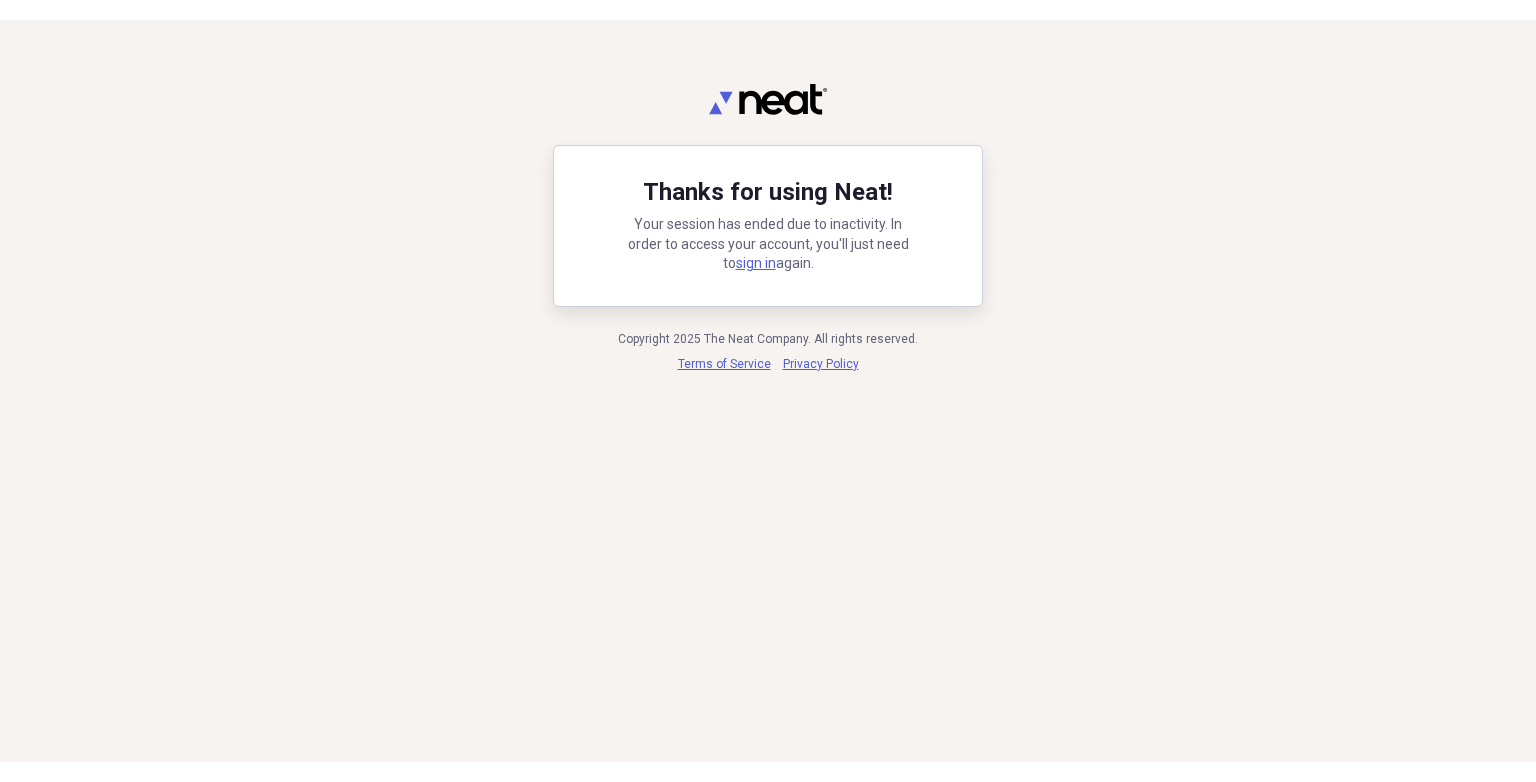 scroll, scrollTop: 0, scrollLeft: 0, axis: both 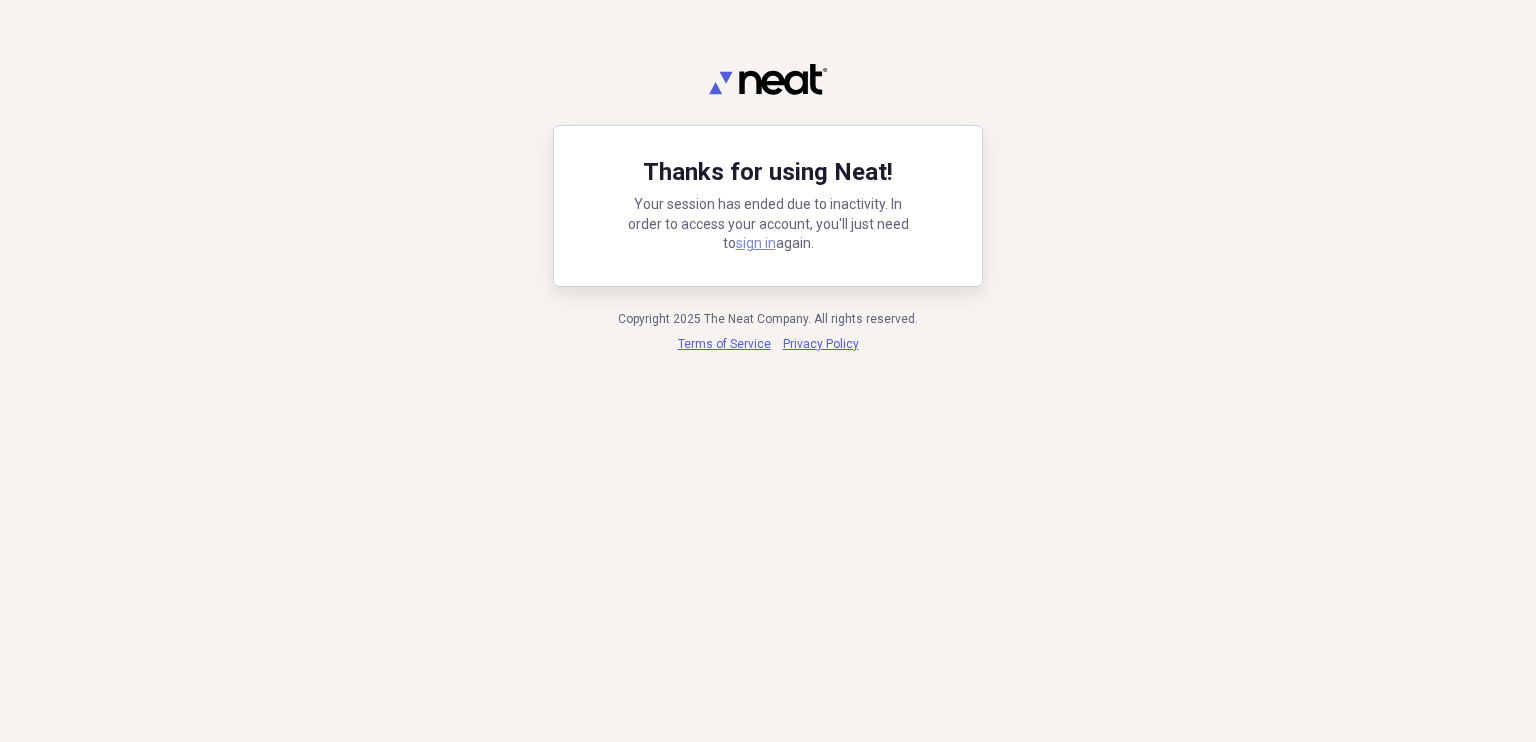 click on "sign in" at bounding box center [756, 243] 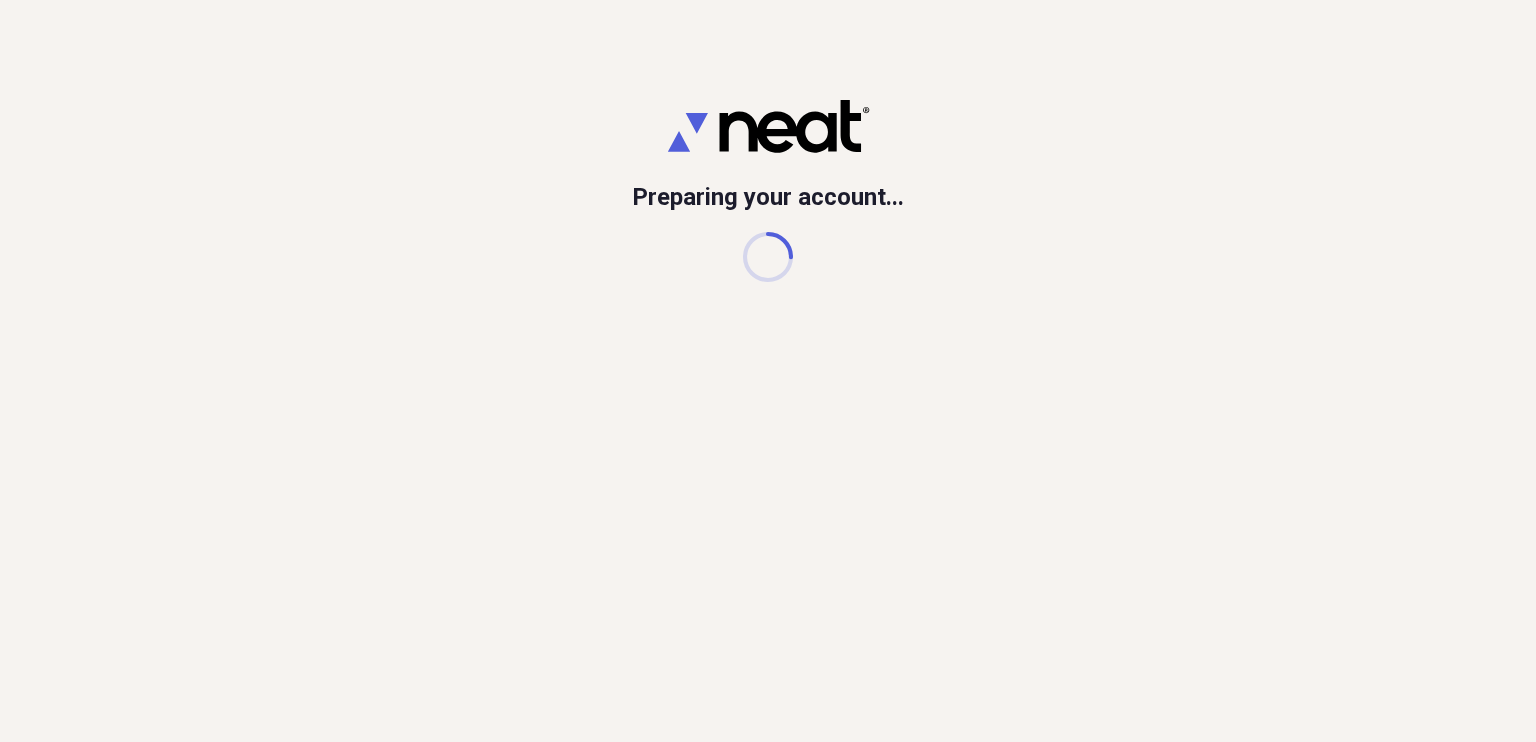 scroll, scrollTop: 0, scrollLeft: 0, axis: both 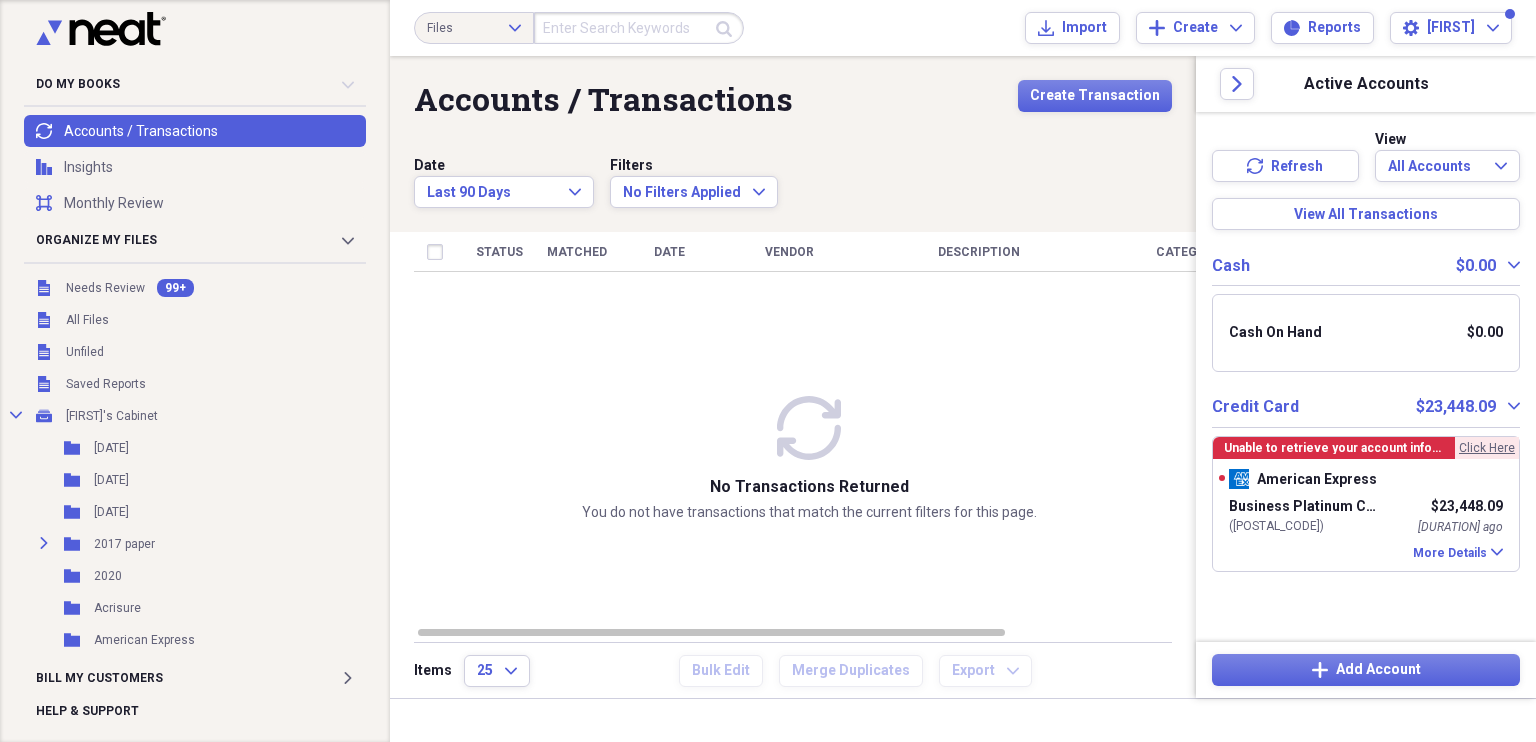 click at bounding box center [639, 28] 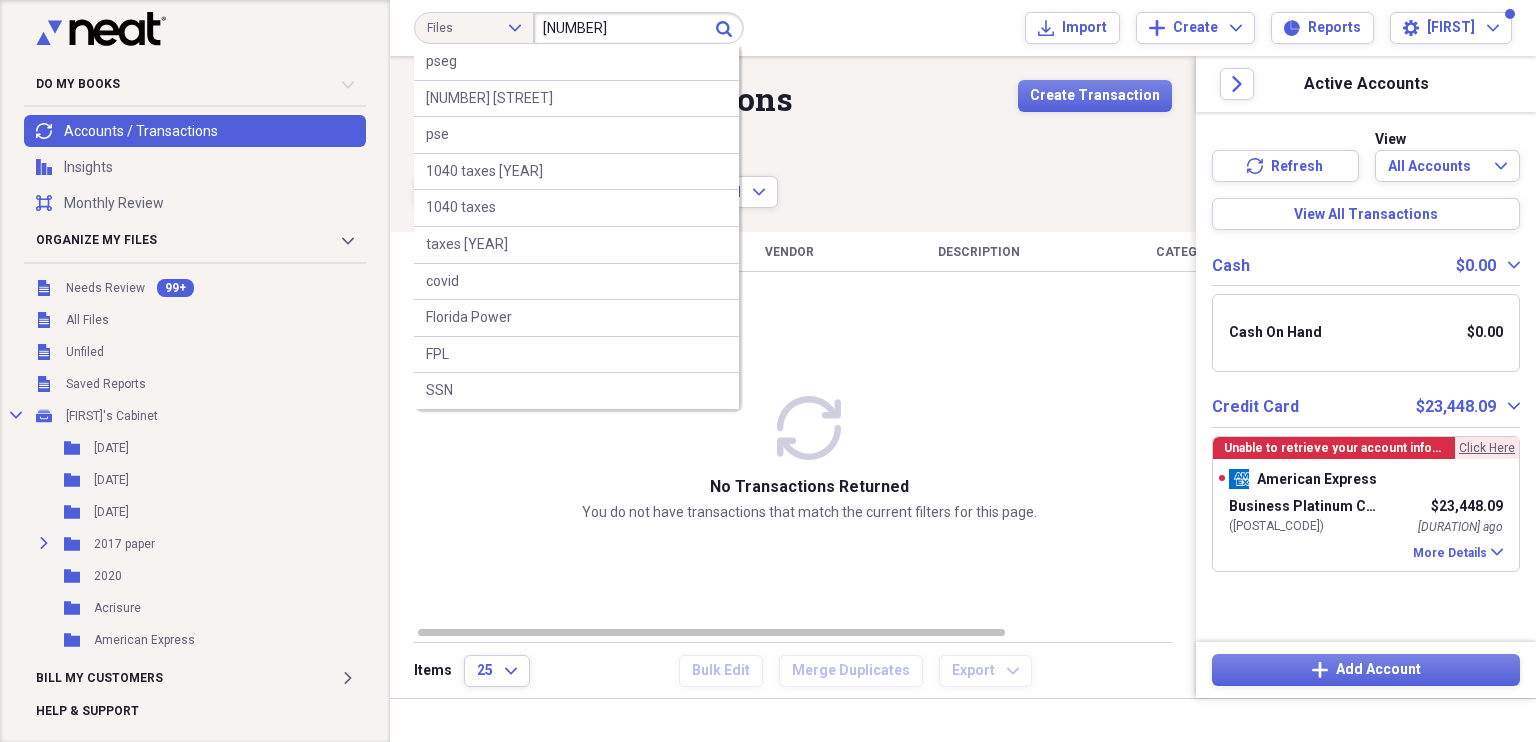 type on "[NUMBER]" 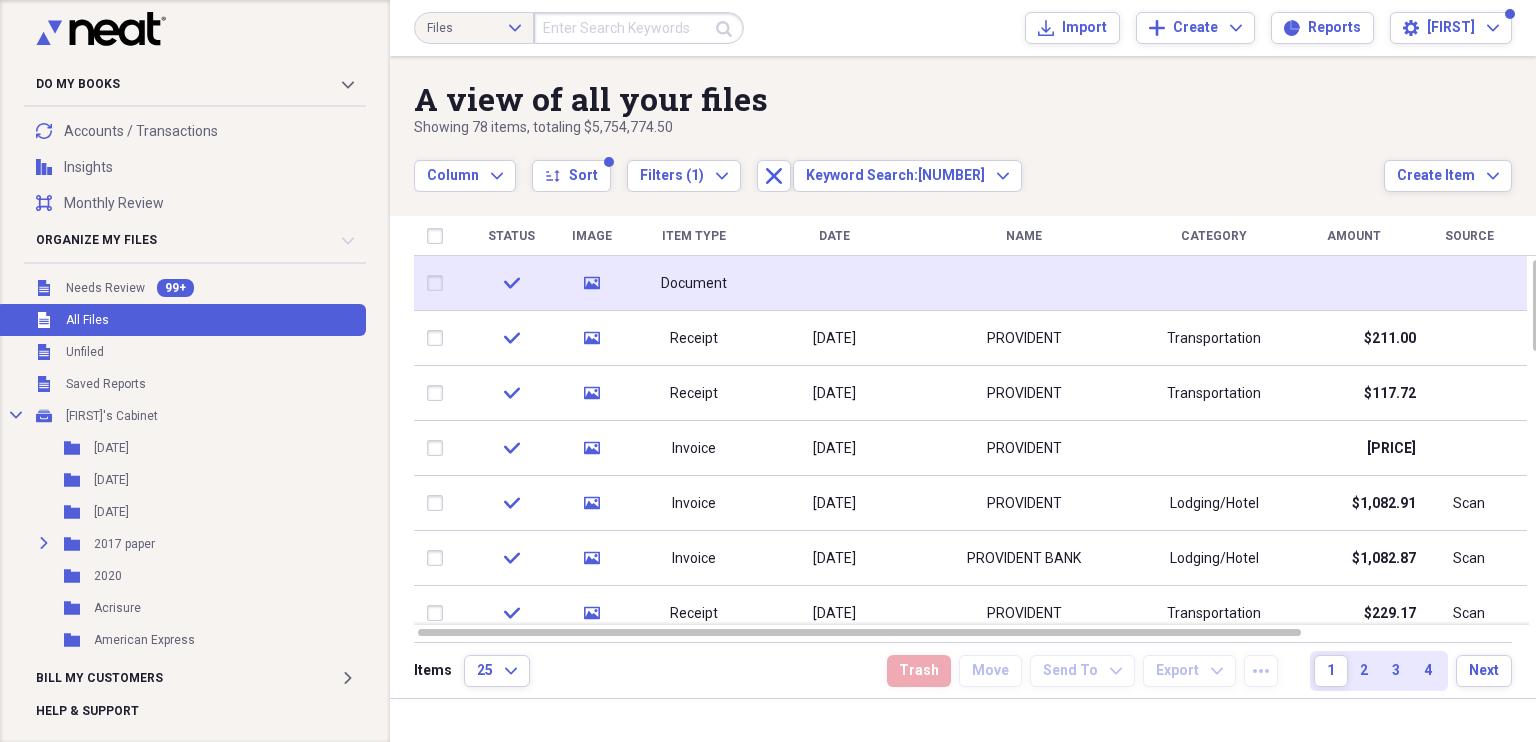 click on "Document" at bounding box center (694, 284) 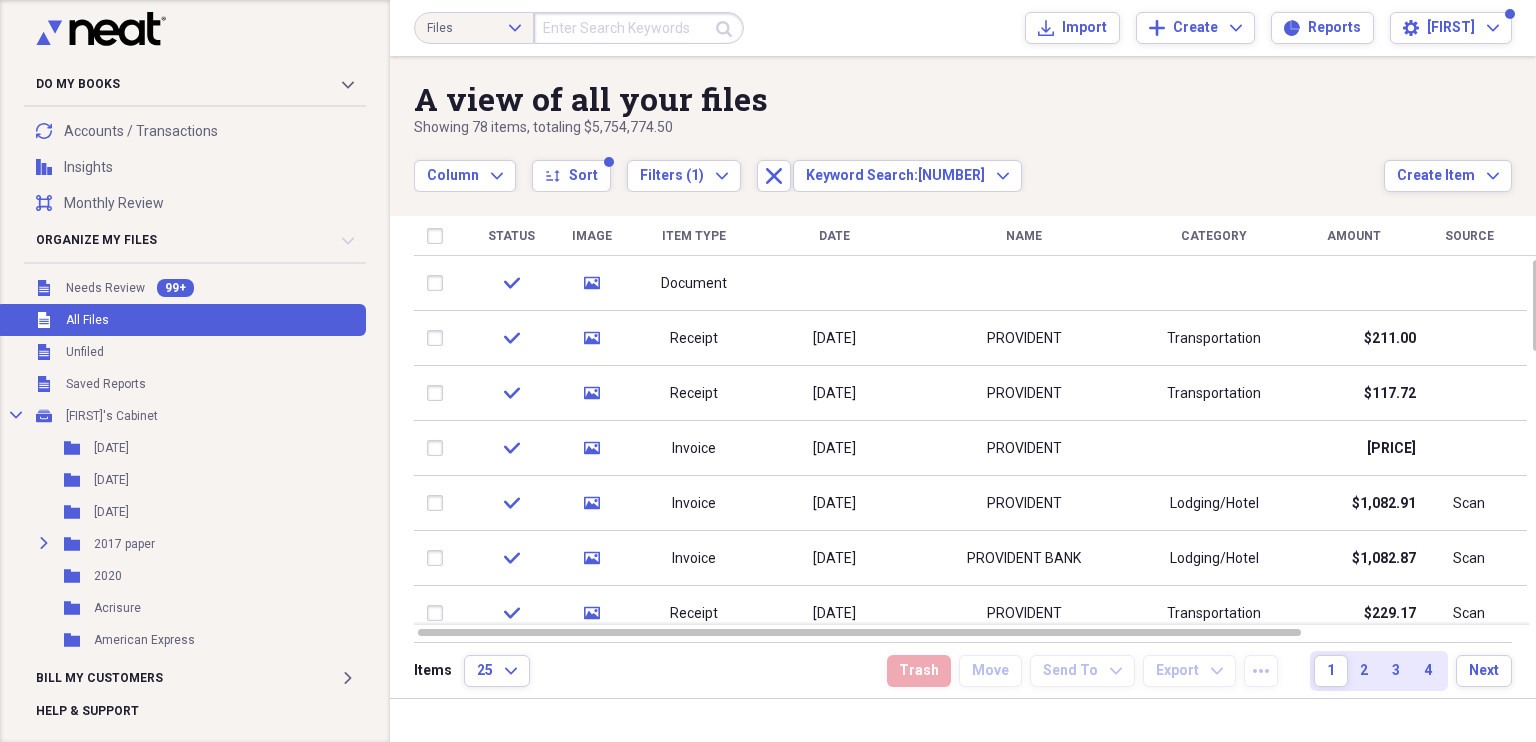 click at bounding box center (639, 28) 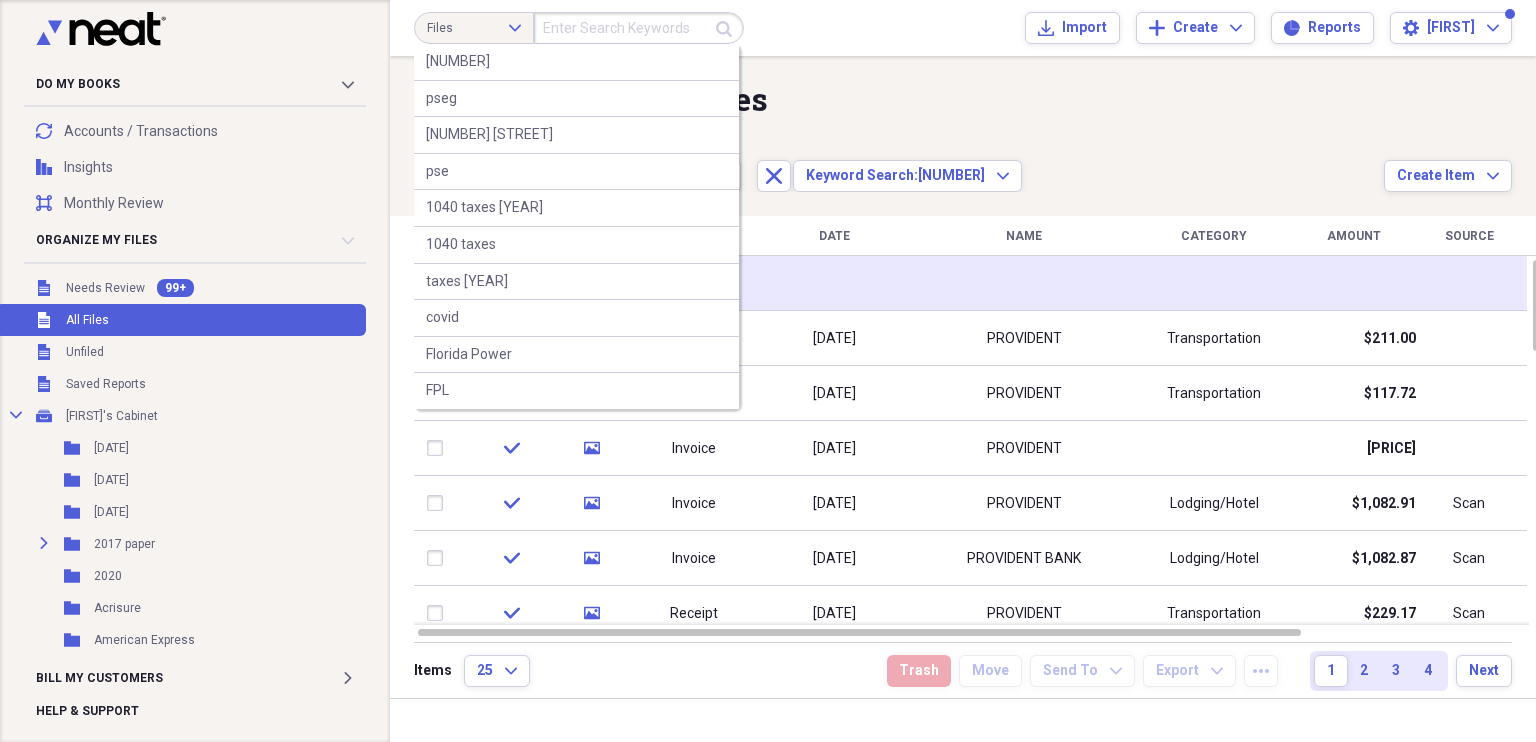 click at bounding box center (834, 283) 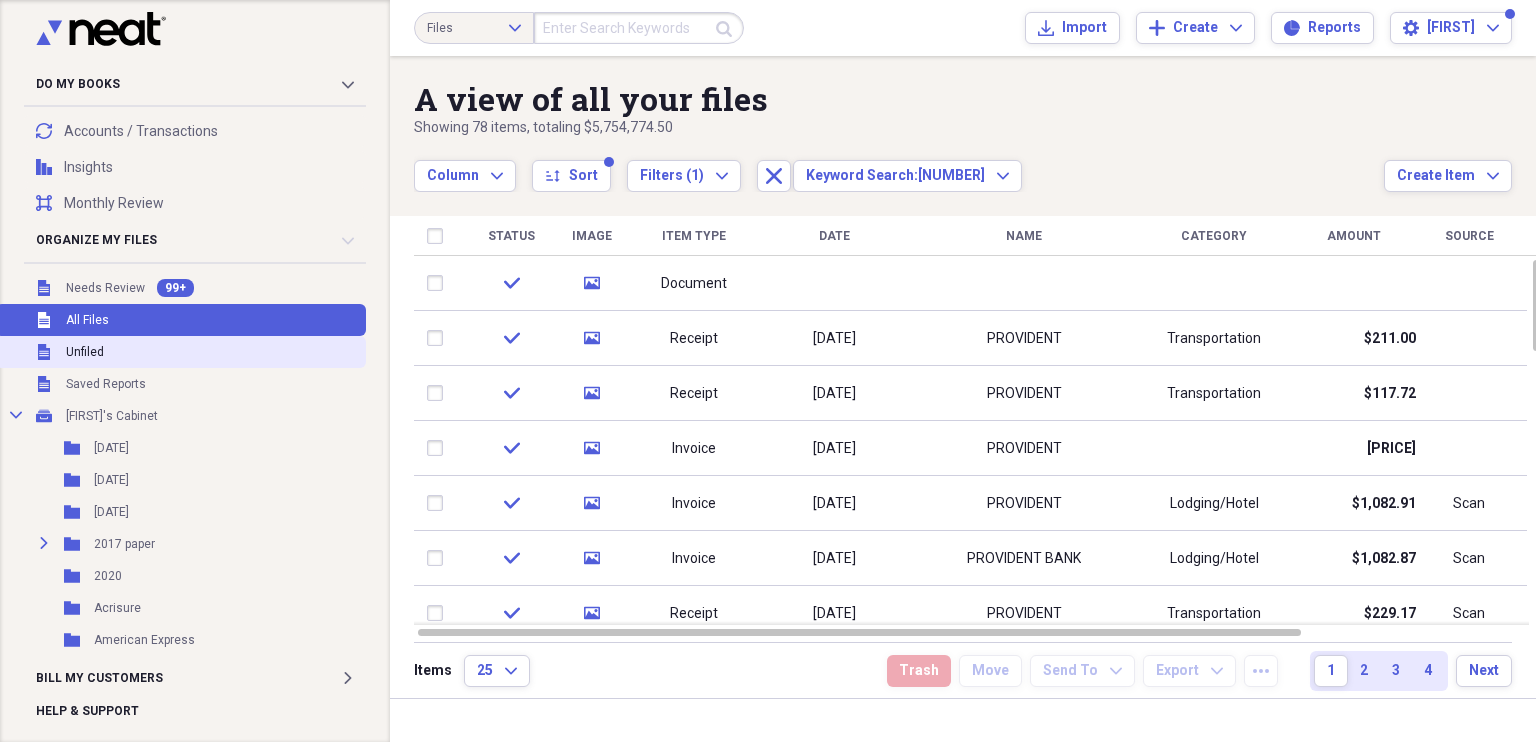 click on "Unfiled" at bounding box center (85, 352) 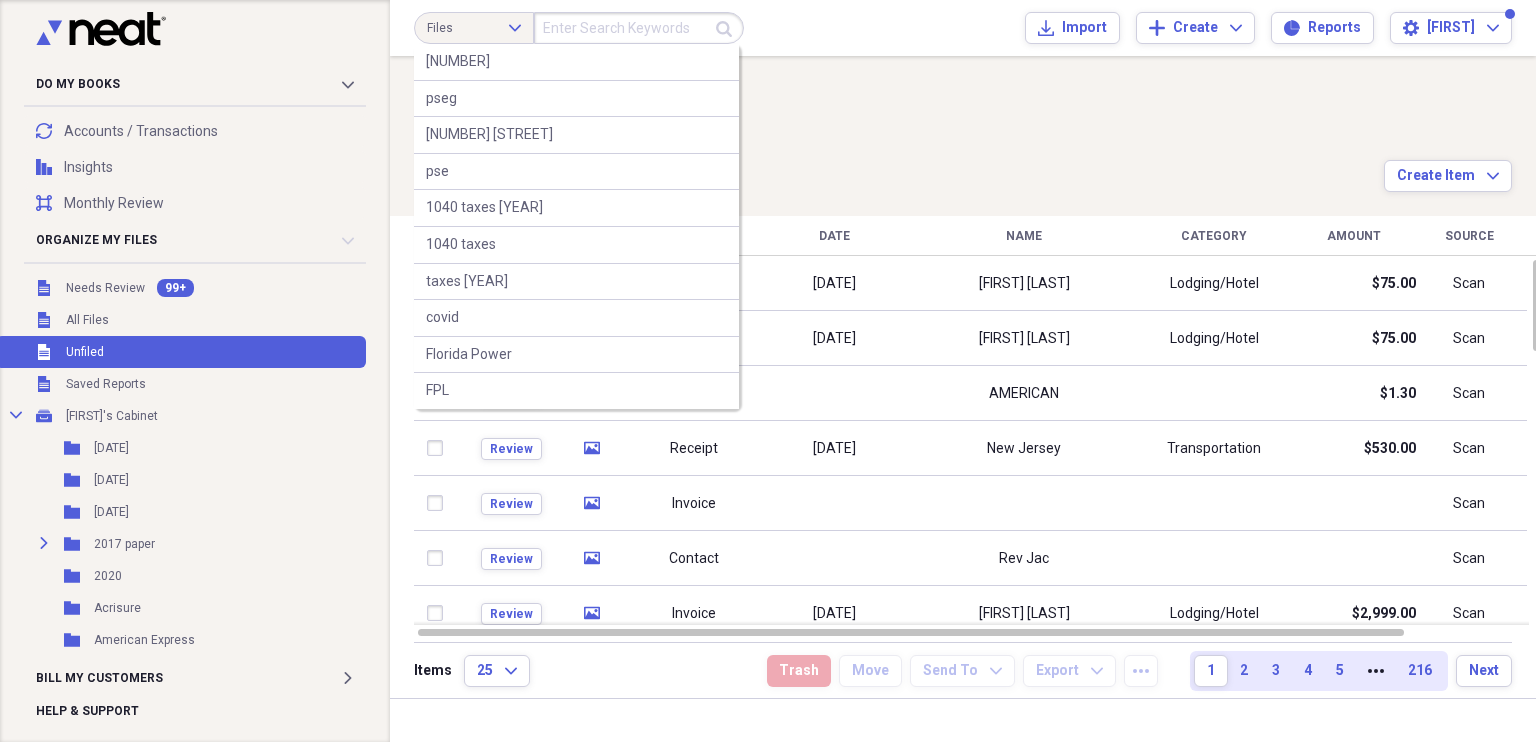 click at bounding box center (639, 28) 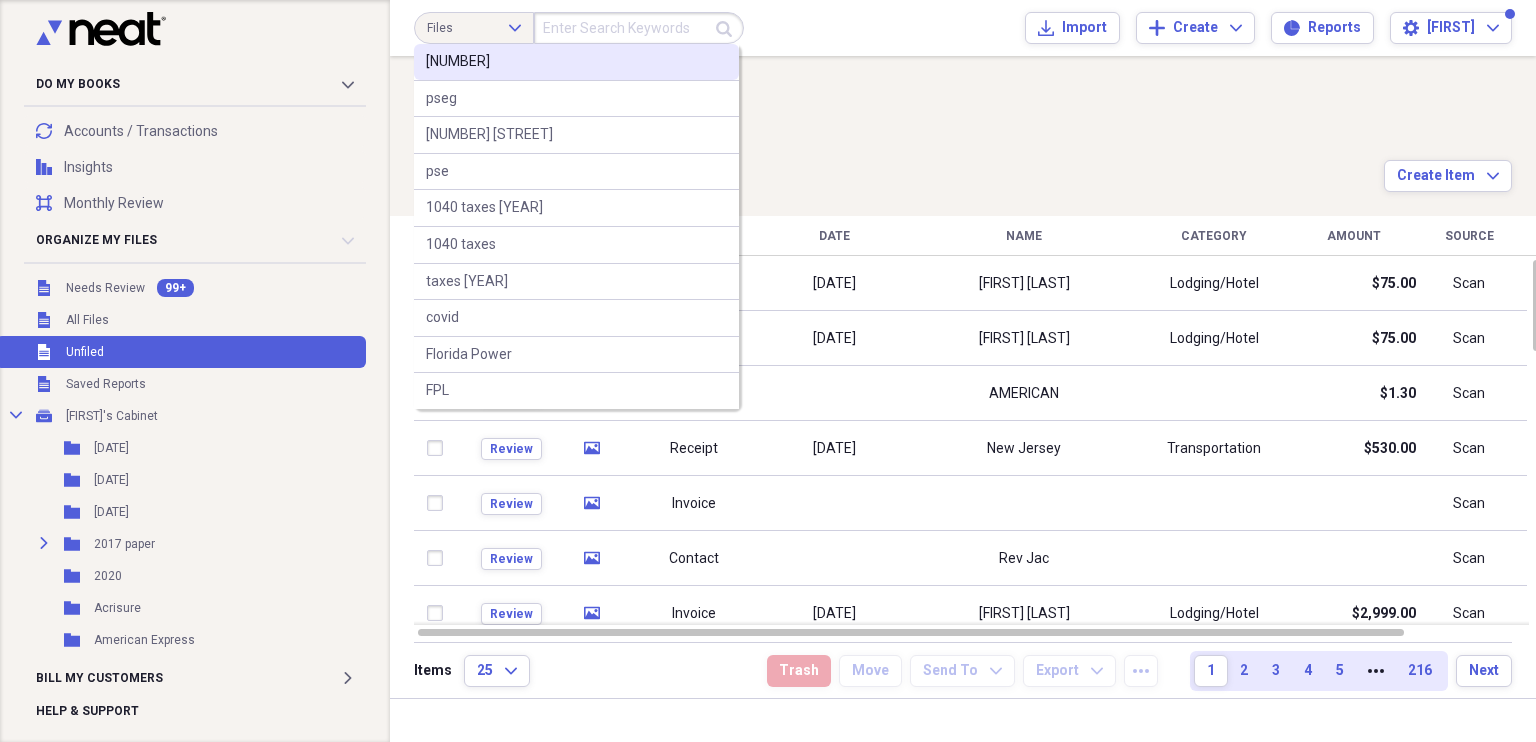 click on "[NUMBER]" at bounding box center [458, 62] 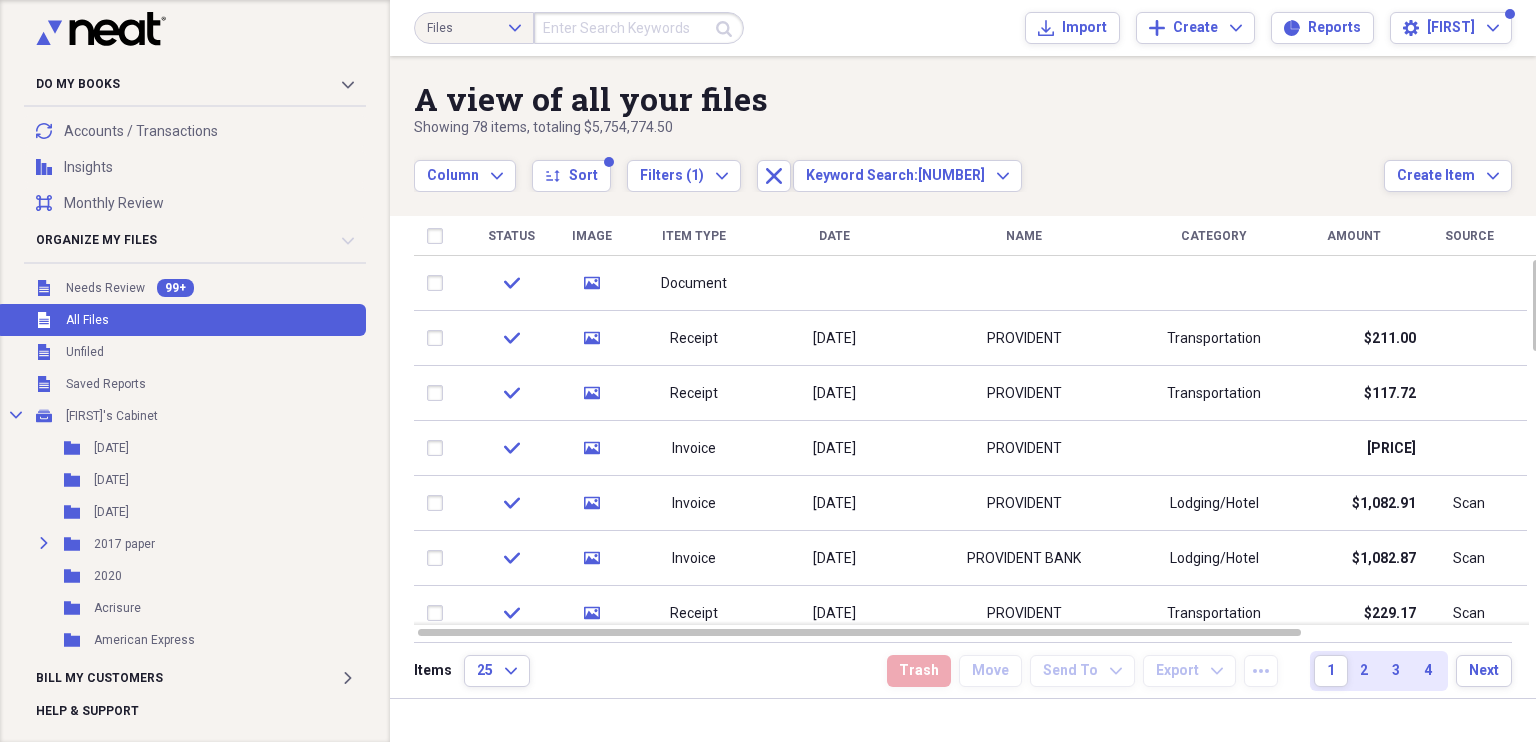 click at bounding box center (639, 28) 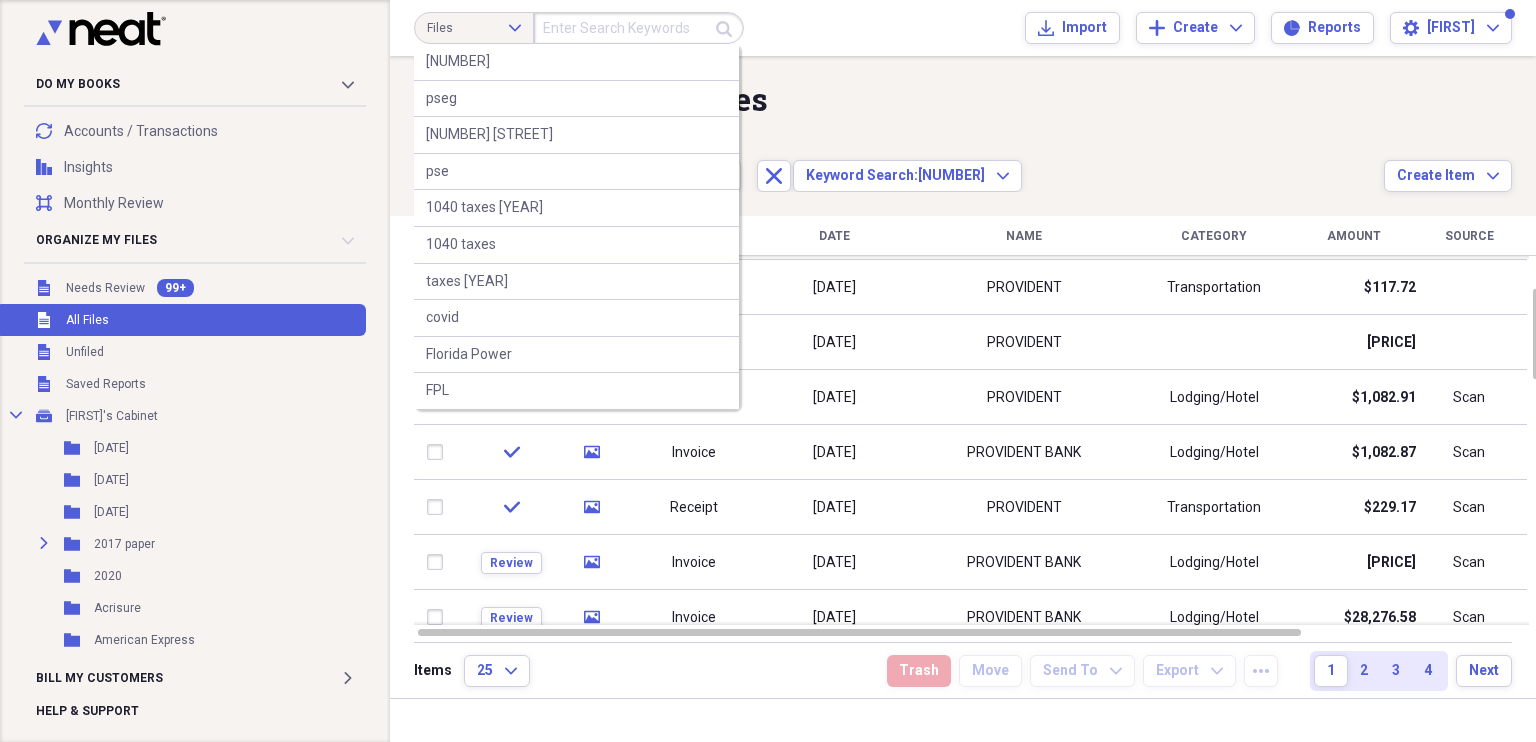 click on "Close Keyword Search: [NUMBER] Expand" at bounding box center (890, 165) 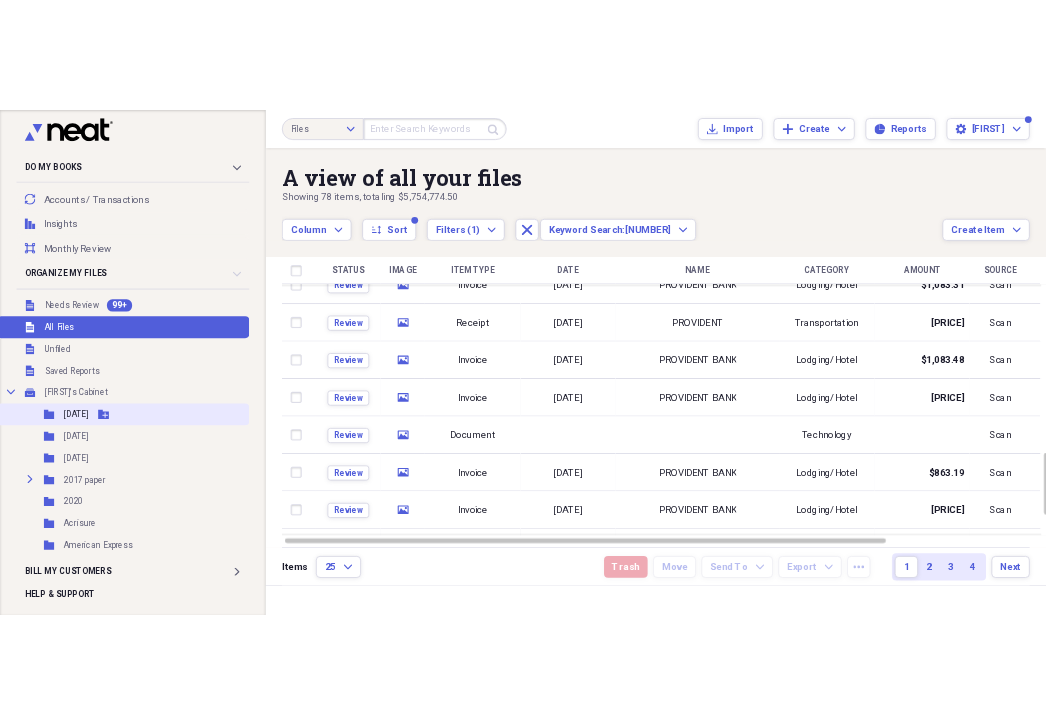 scroll, scrollTop: 0, scrollLeft: 0, axis: both 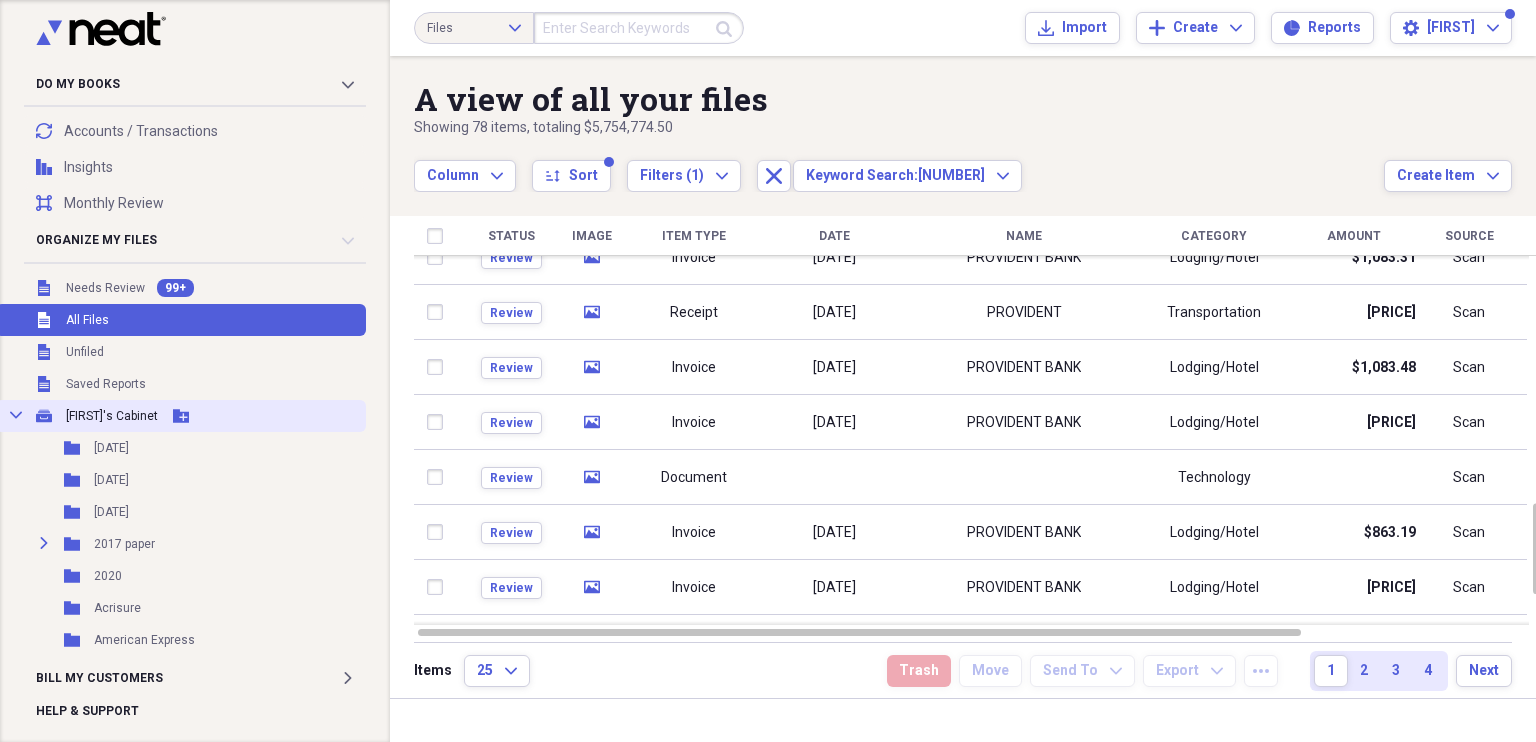 click 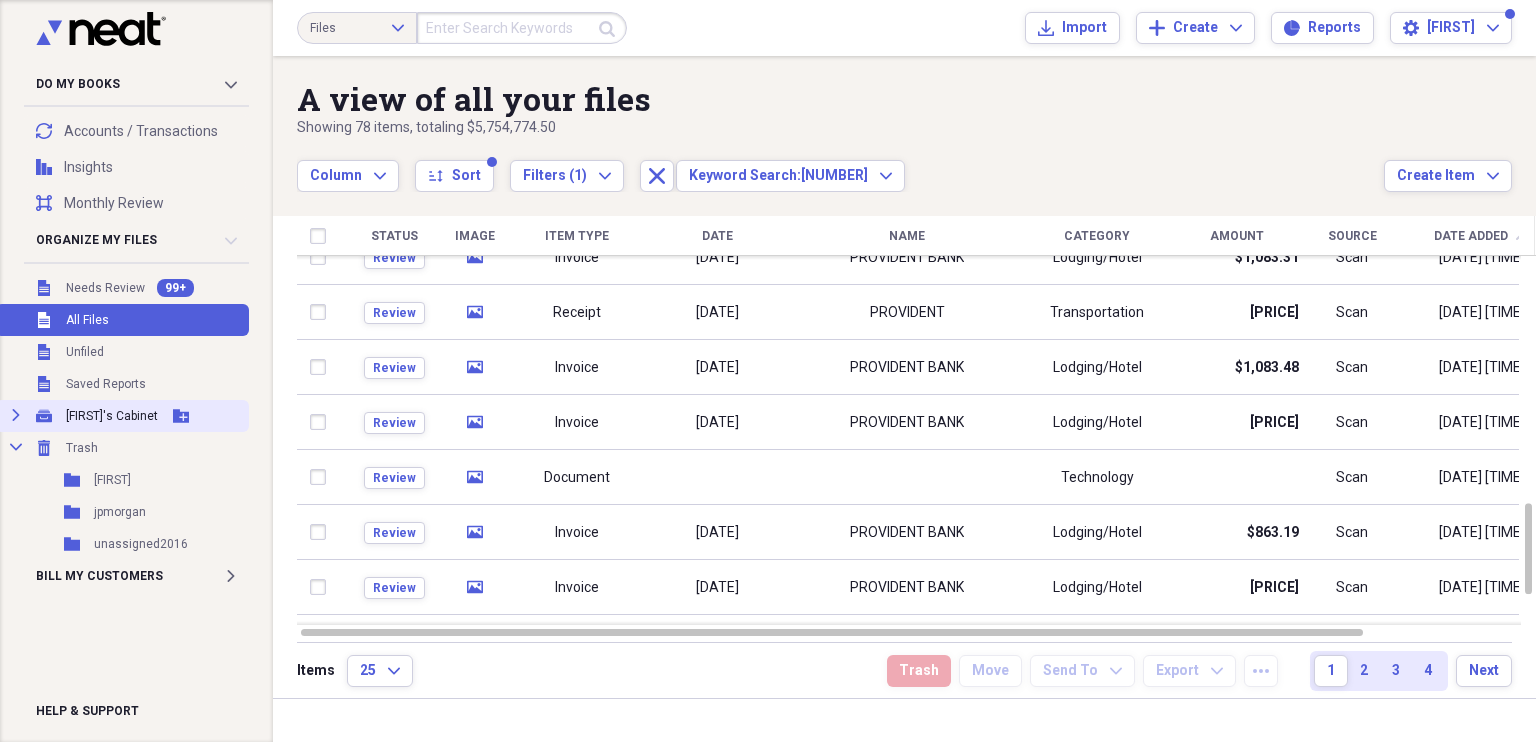 click on "Expand" 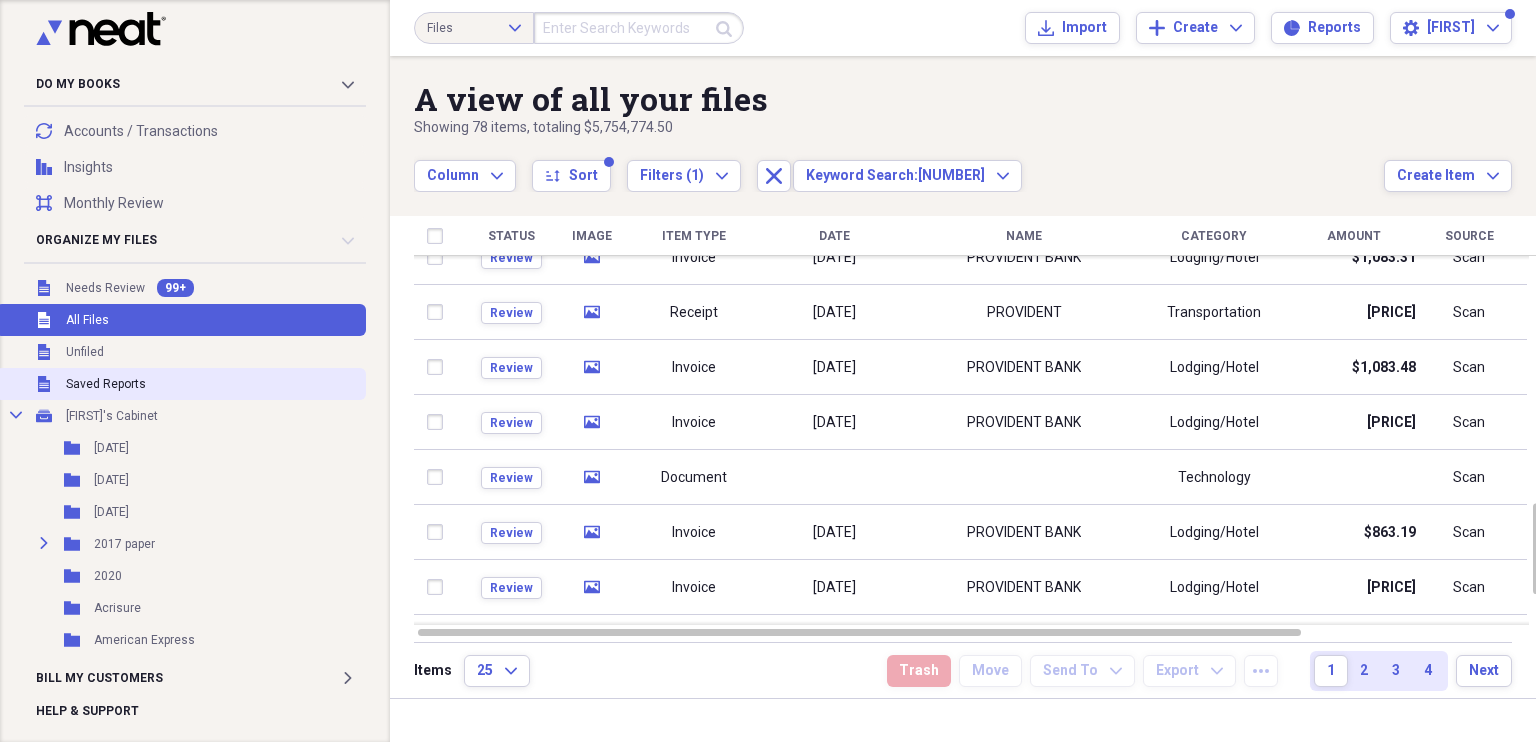 click on "Saved Reports" at bounding box center [106, 384] 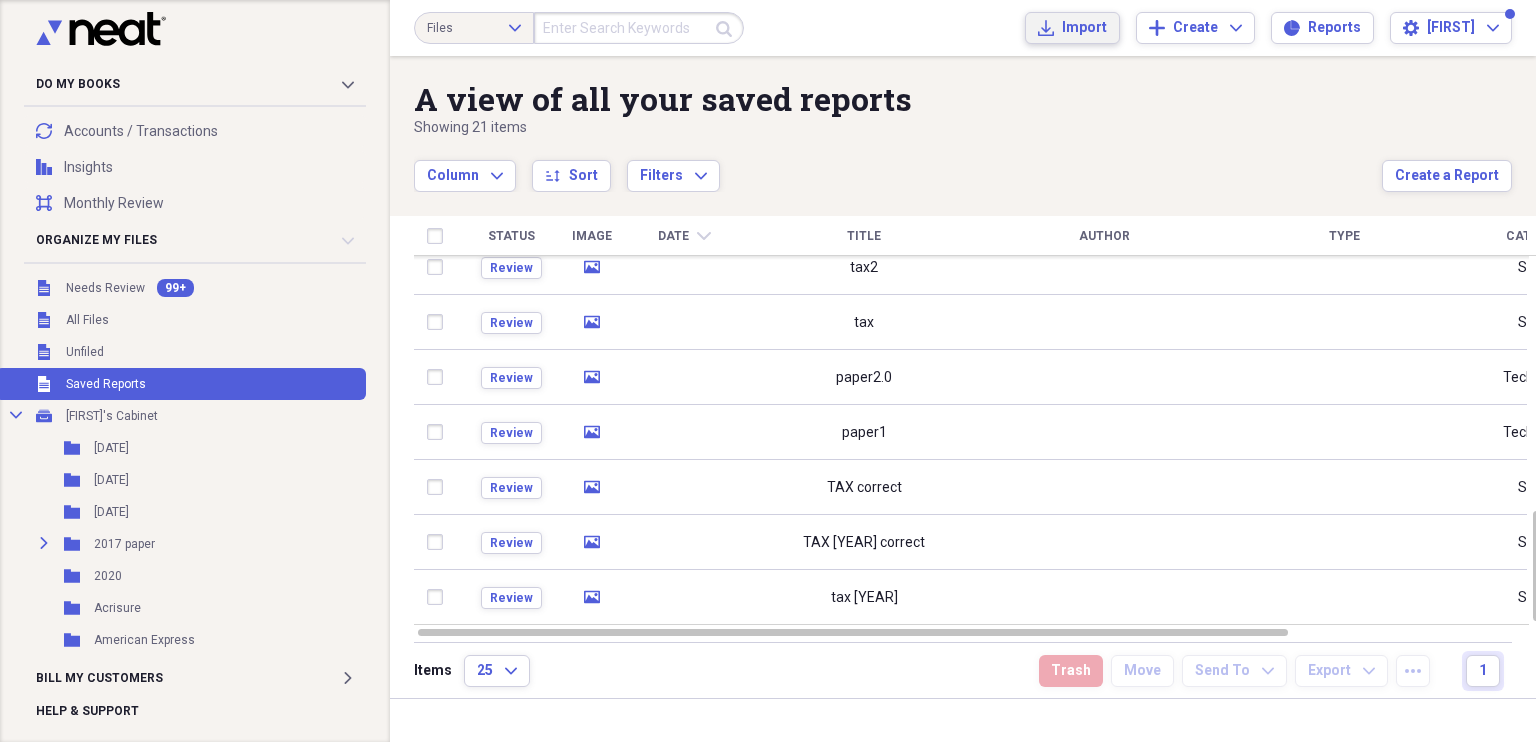 click on "Import" at bounding box center [1084, 28] 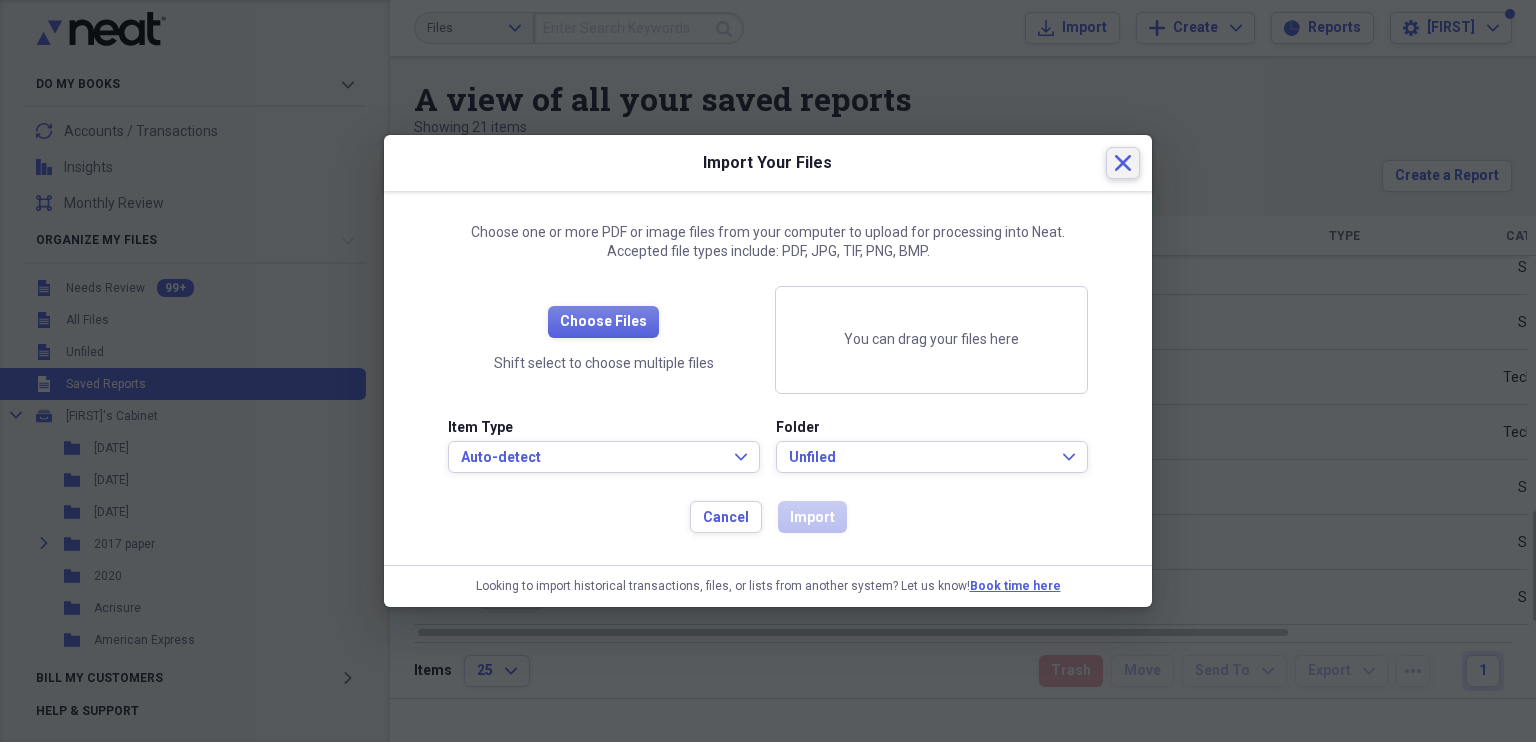 click on "Close" 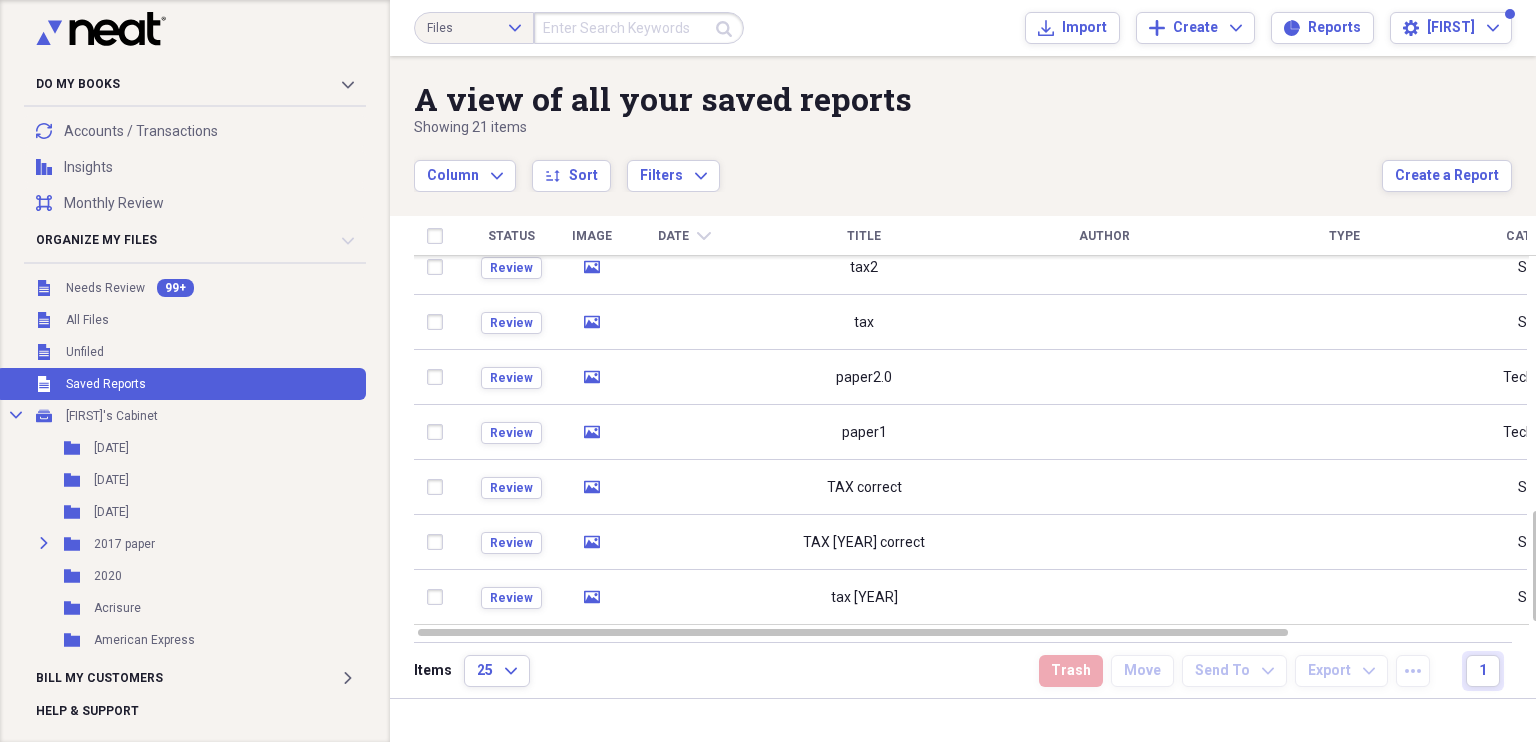 click at bounding box center [639, 28] 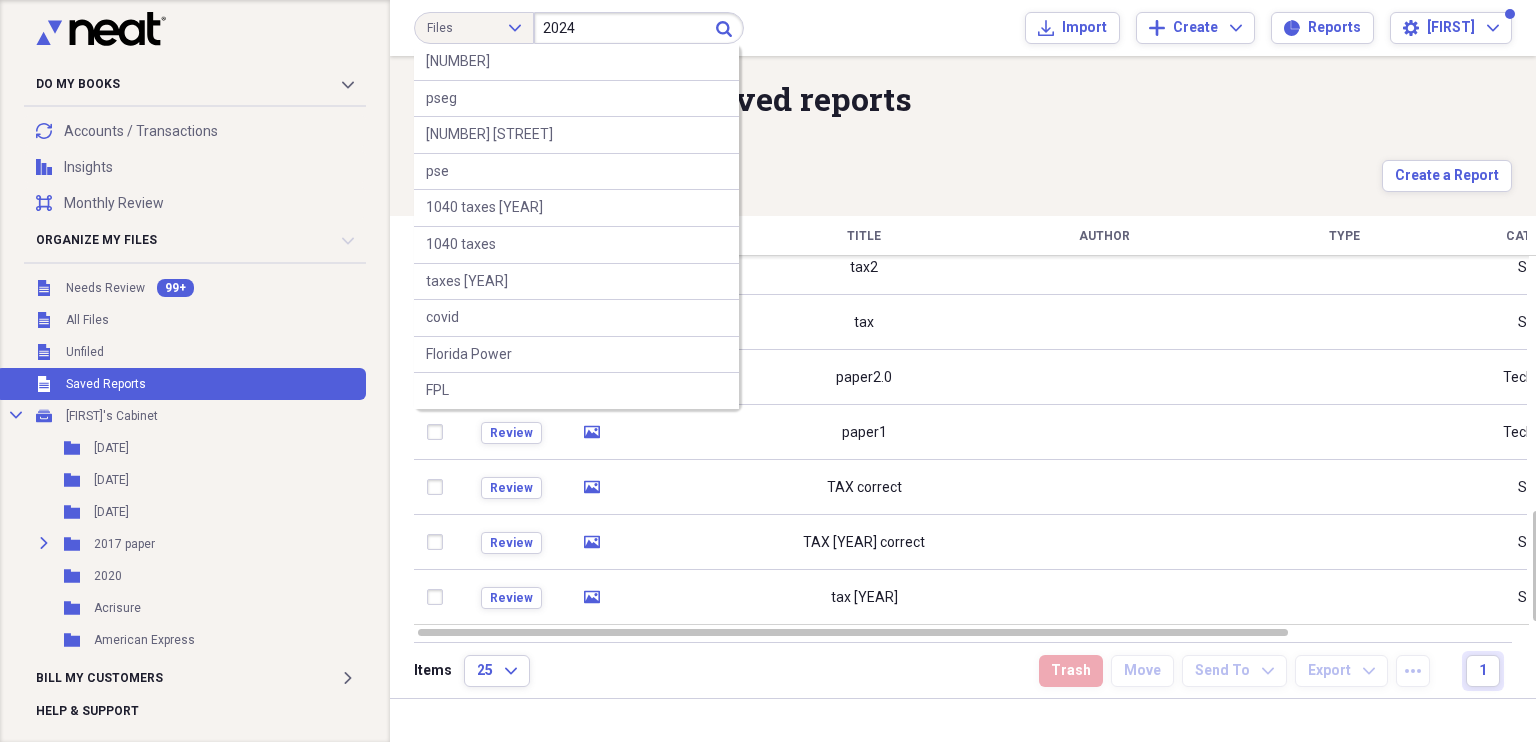 type on "2024" 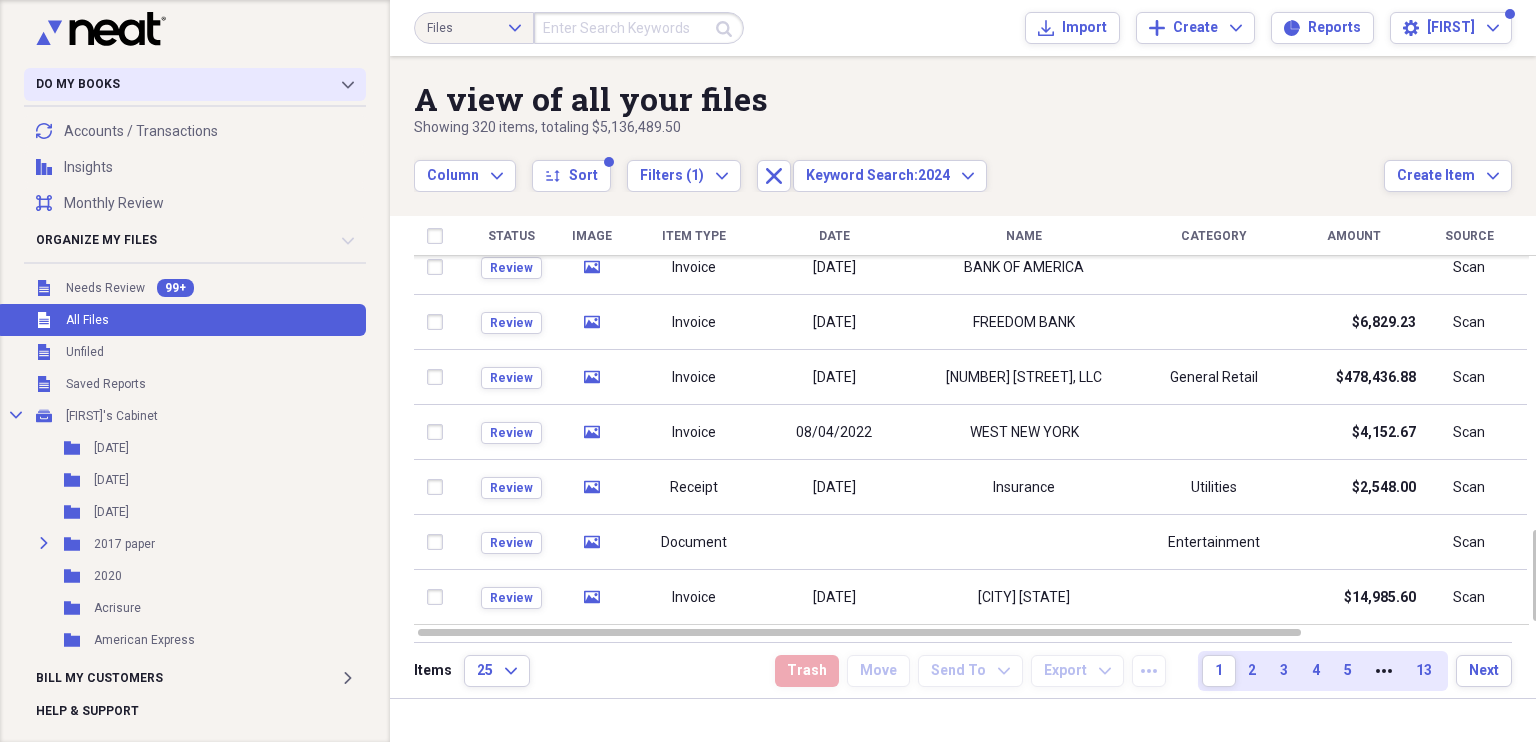 click on "Do My Books Collapse" at bounding box center [195, 84] 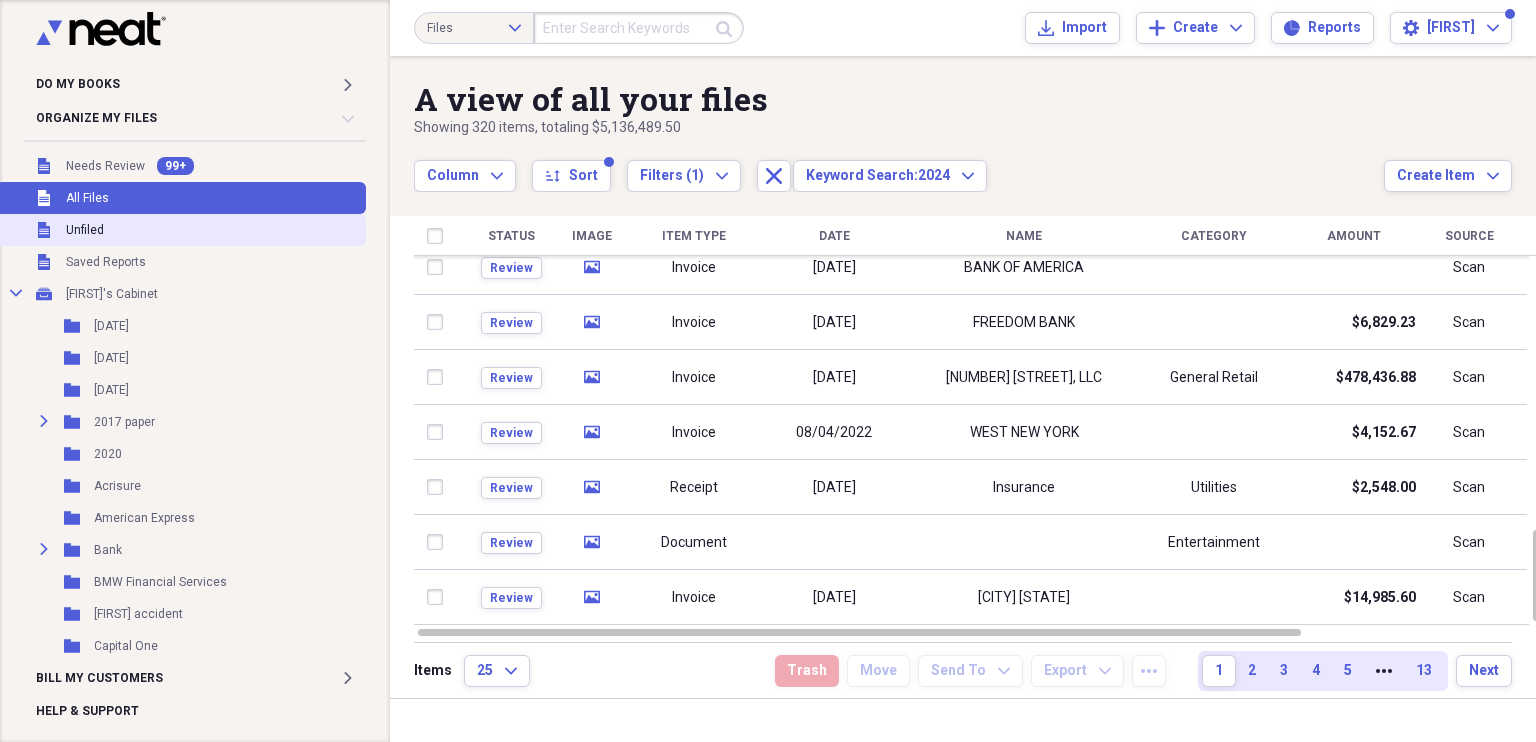 click on "Unfiled" at bounding box center (85, 230) 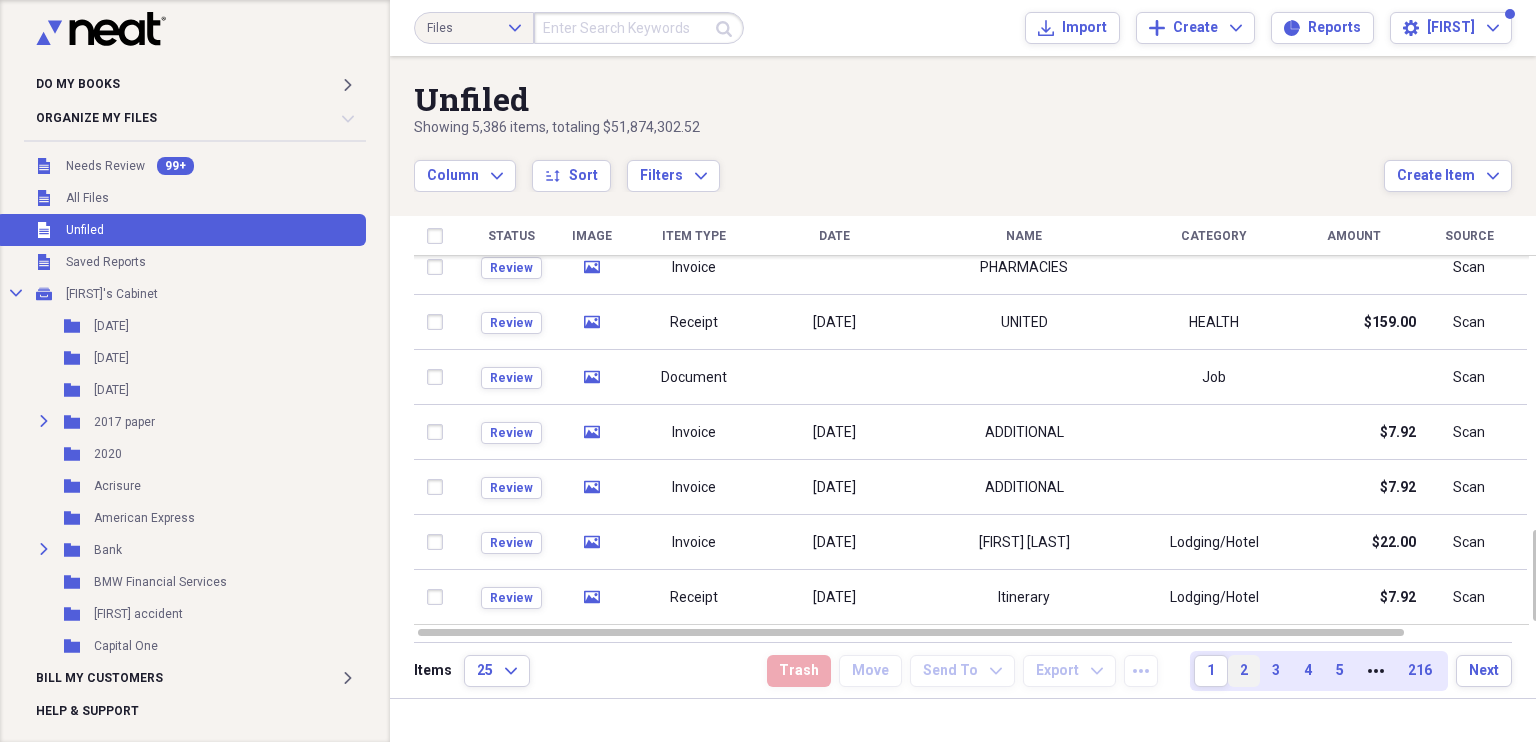 click on "2" at bounding box center [1244, 671] 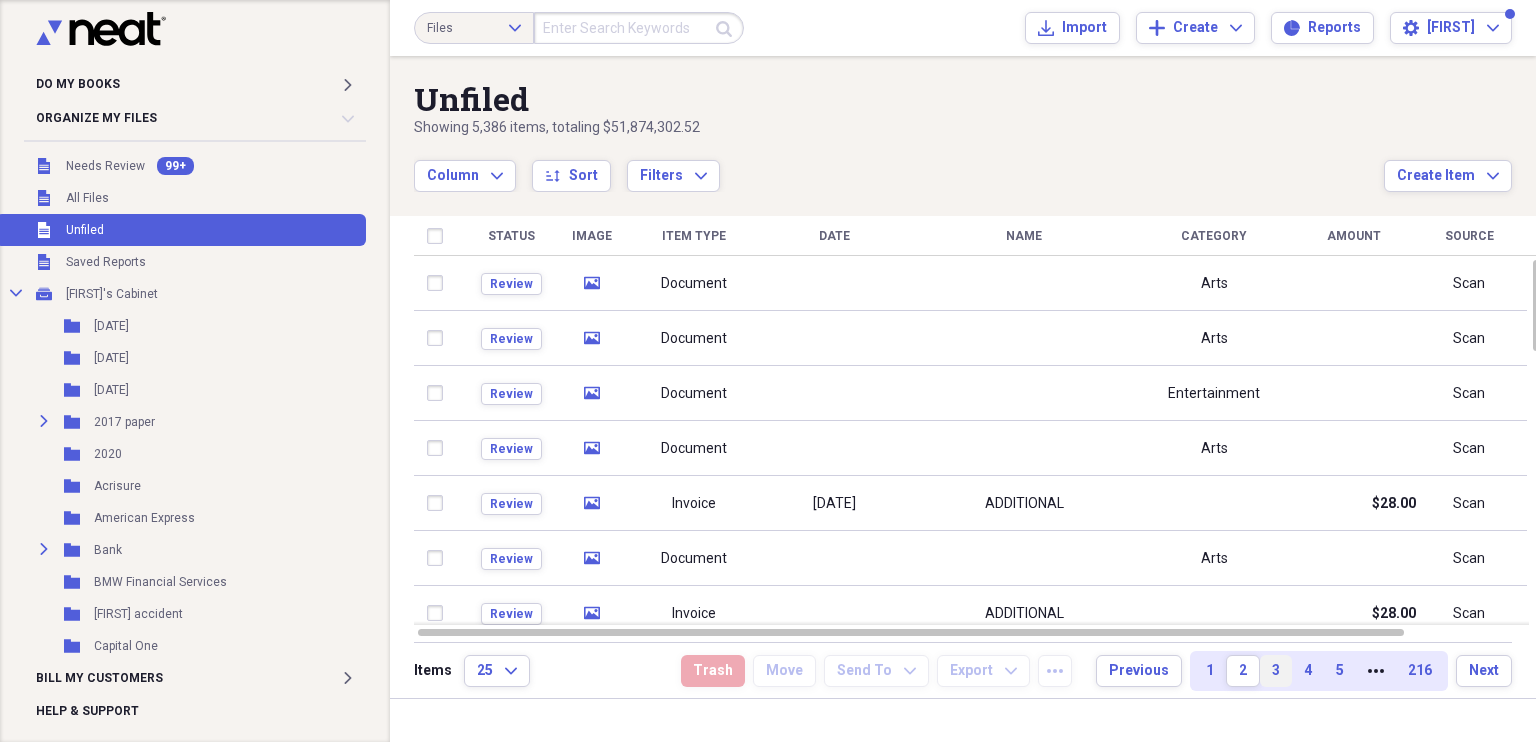 click on "3" at bounding box center [1276, 671] 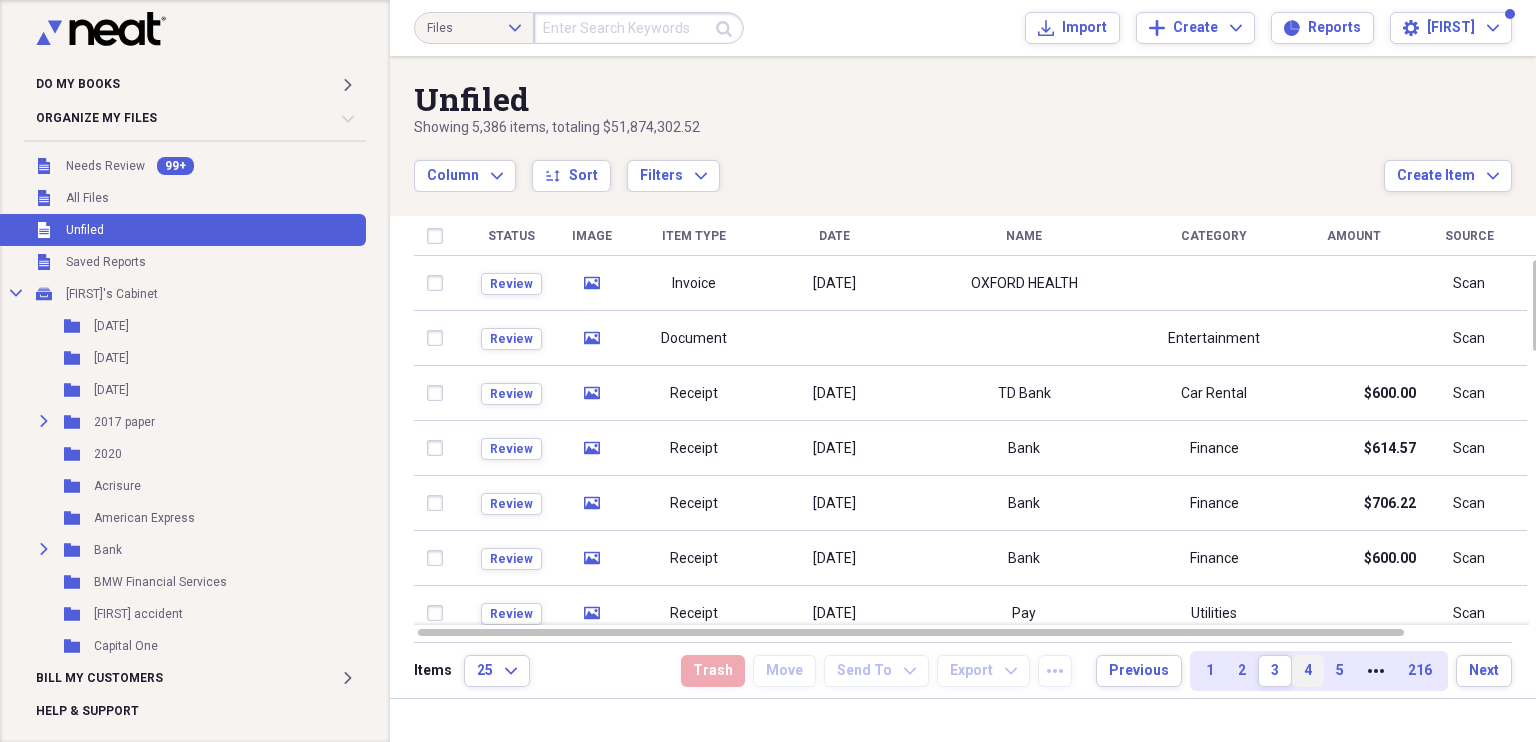 click on "4" at bounding box center [1308, 671] 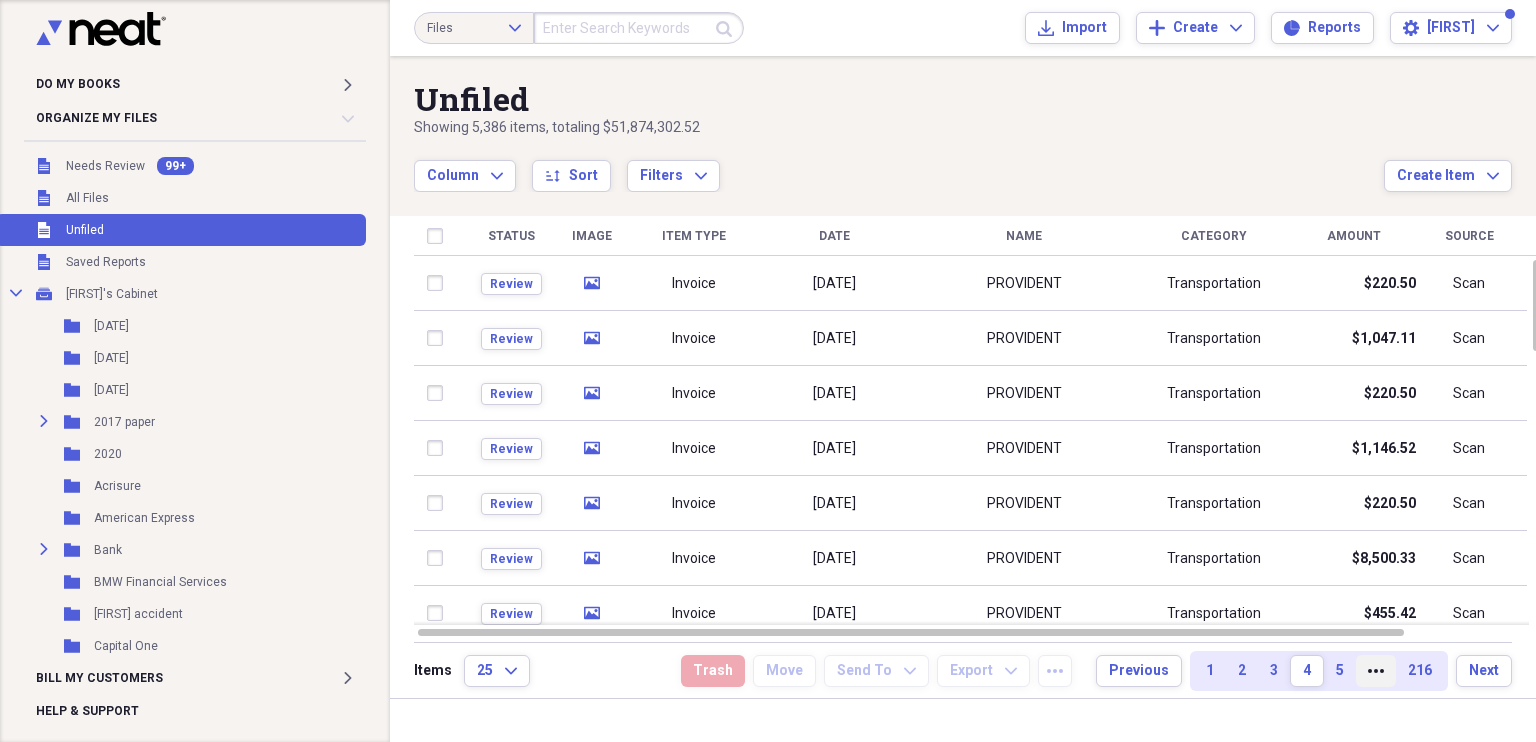click on "More" at bounding box center (1376, 671) 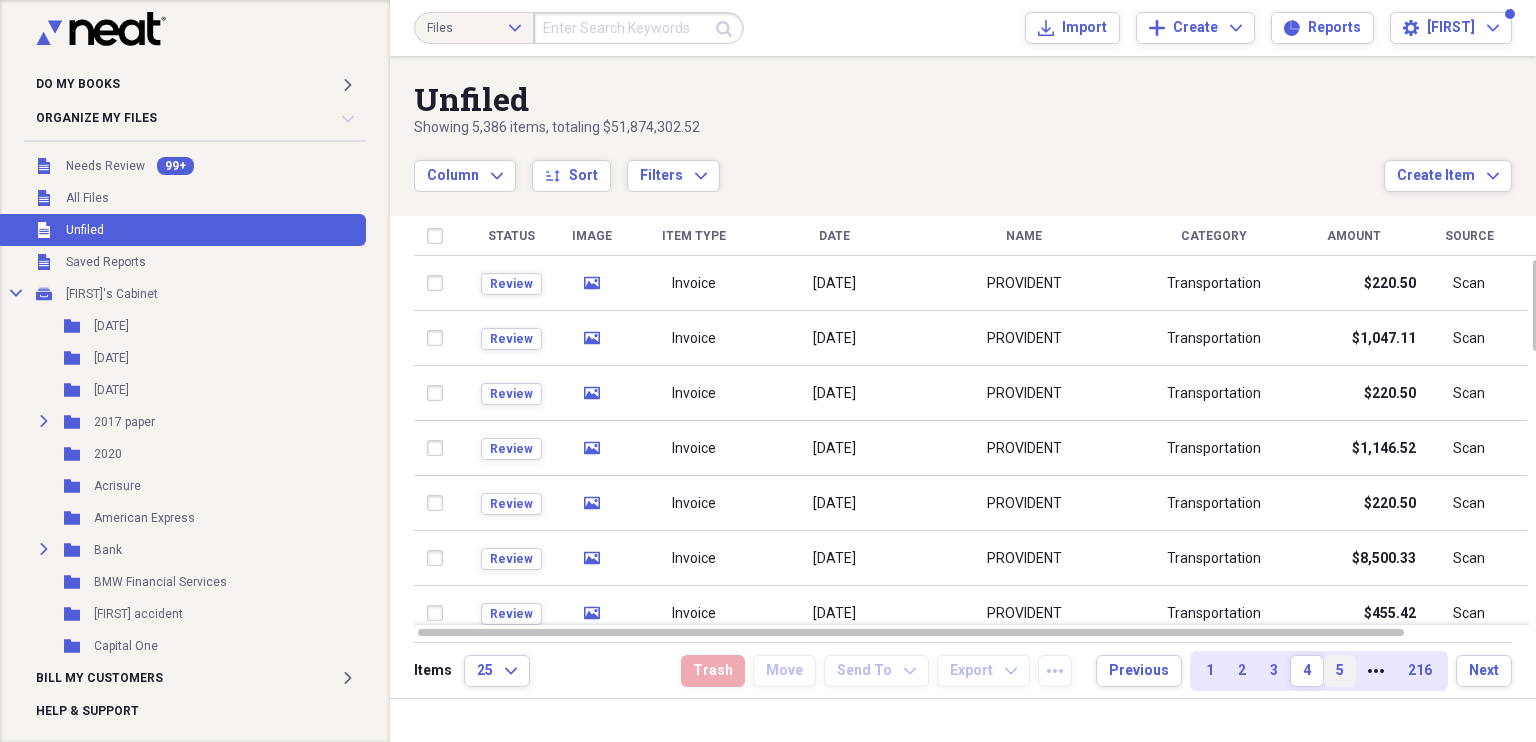 click on "5" at bounding box center [1340, 671] 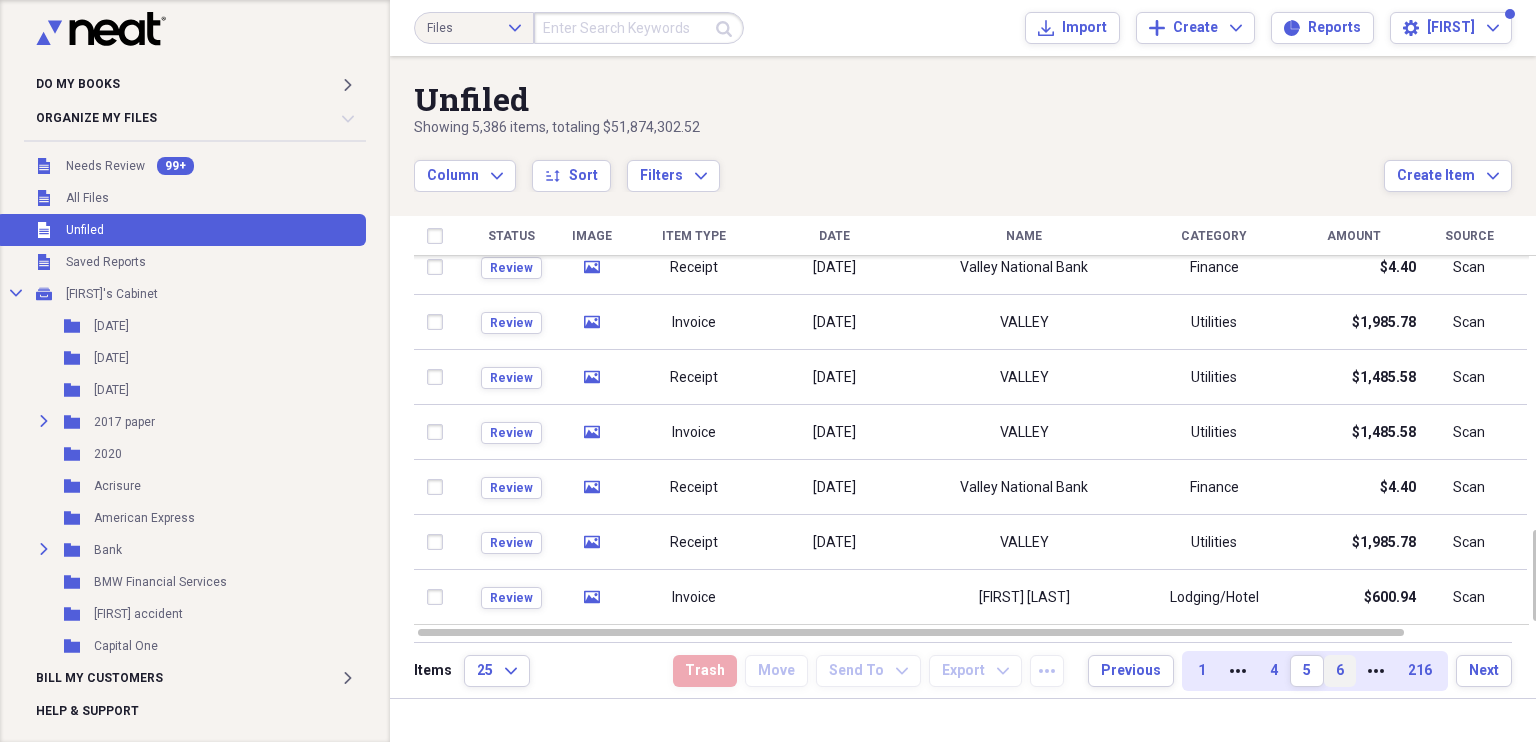 click on "6" at bounding box center [1340, 671] 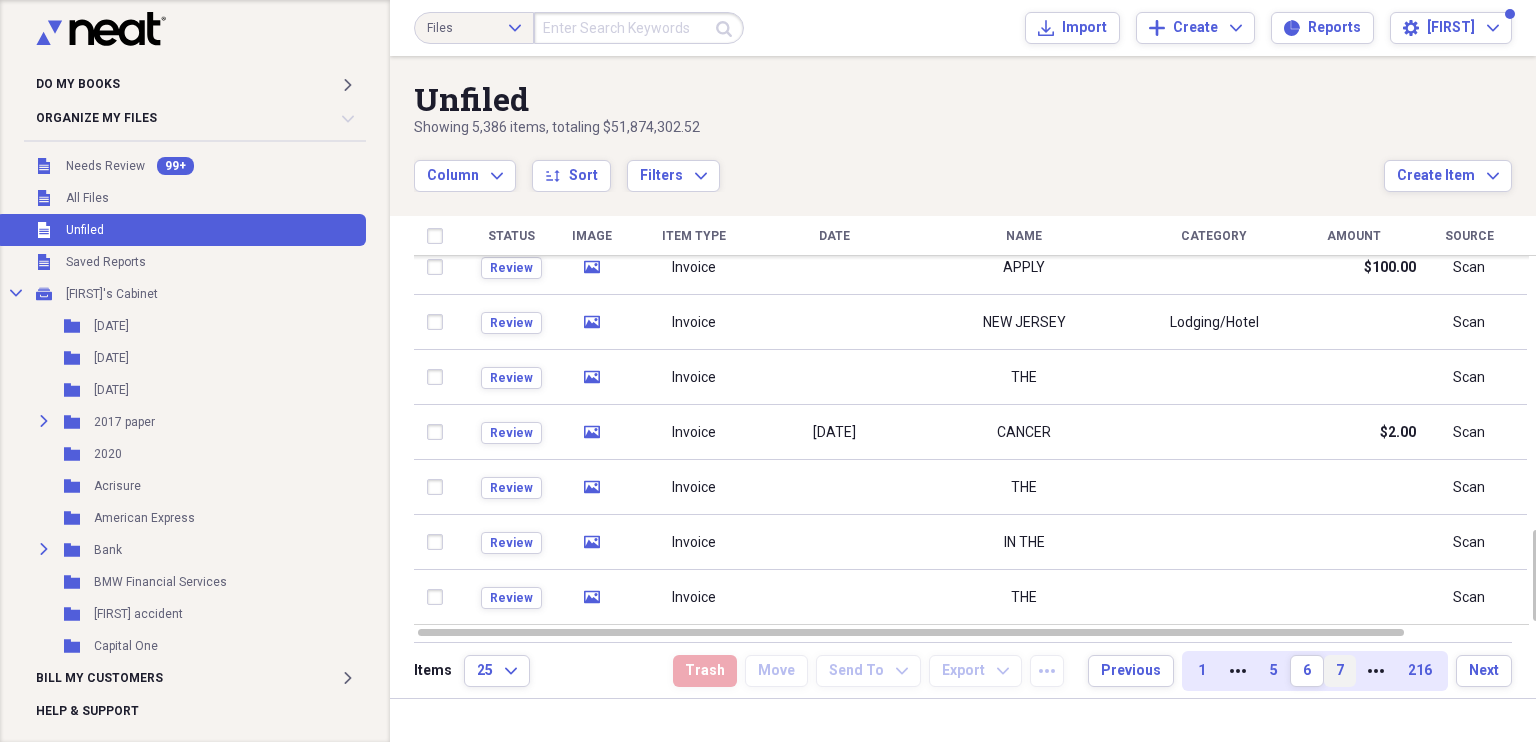 click on "7" at bounding box center (1340, 671) 